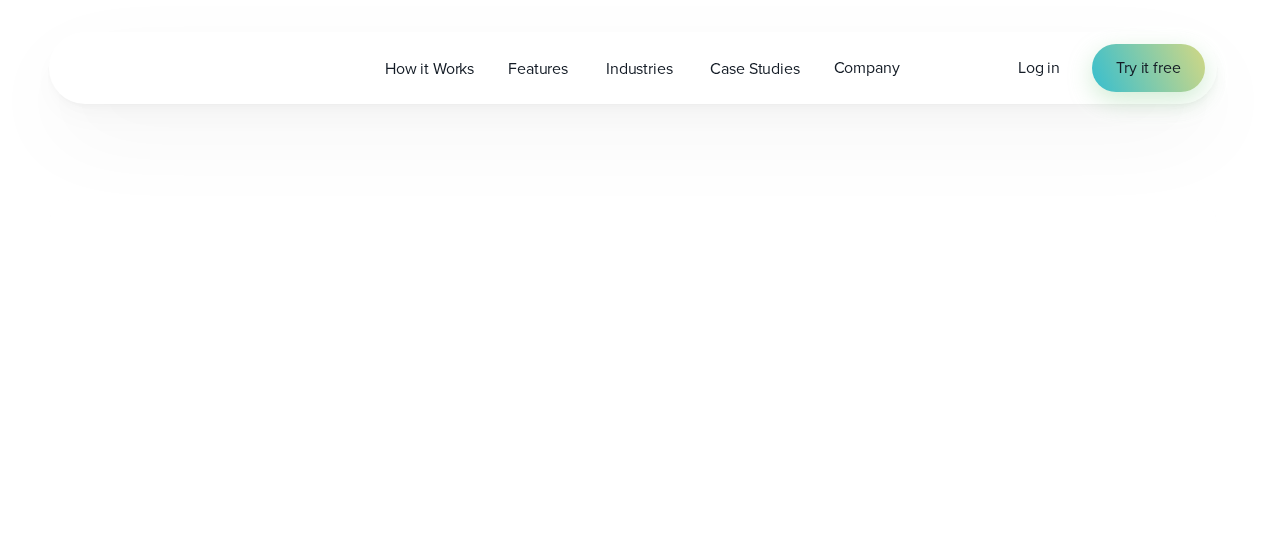 scroll, scrollTop: 0, scrollLeft: 0, axis: both 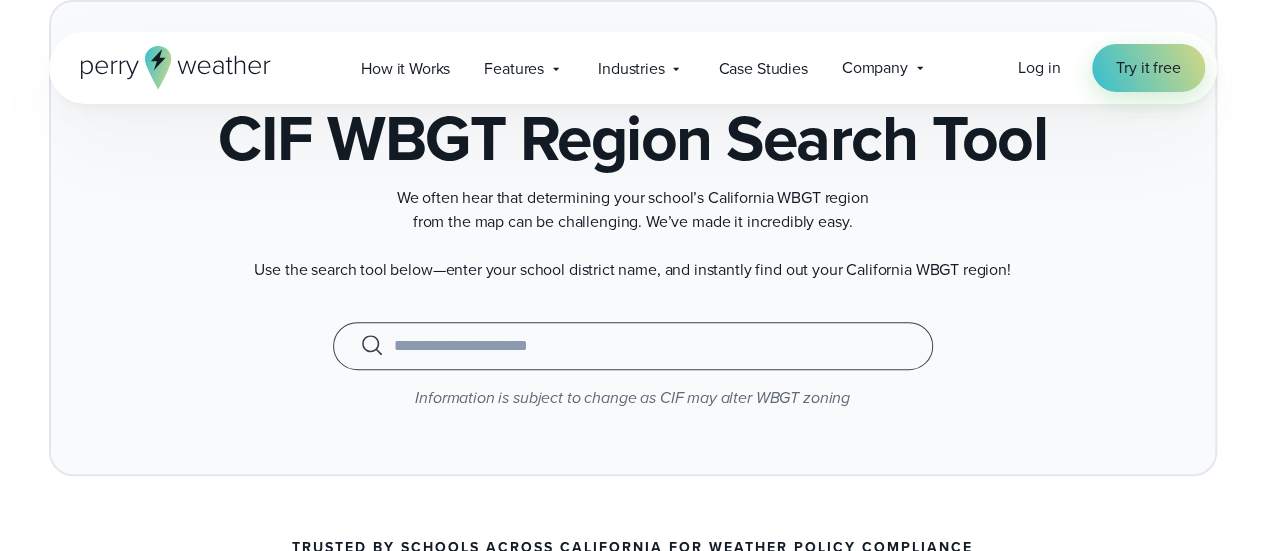 click 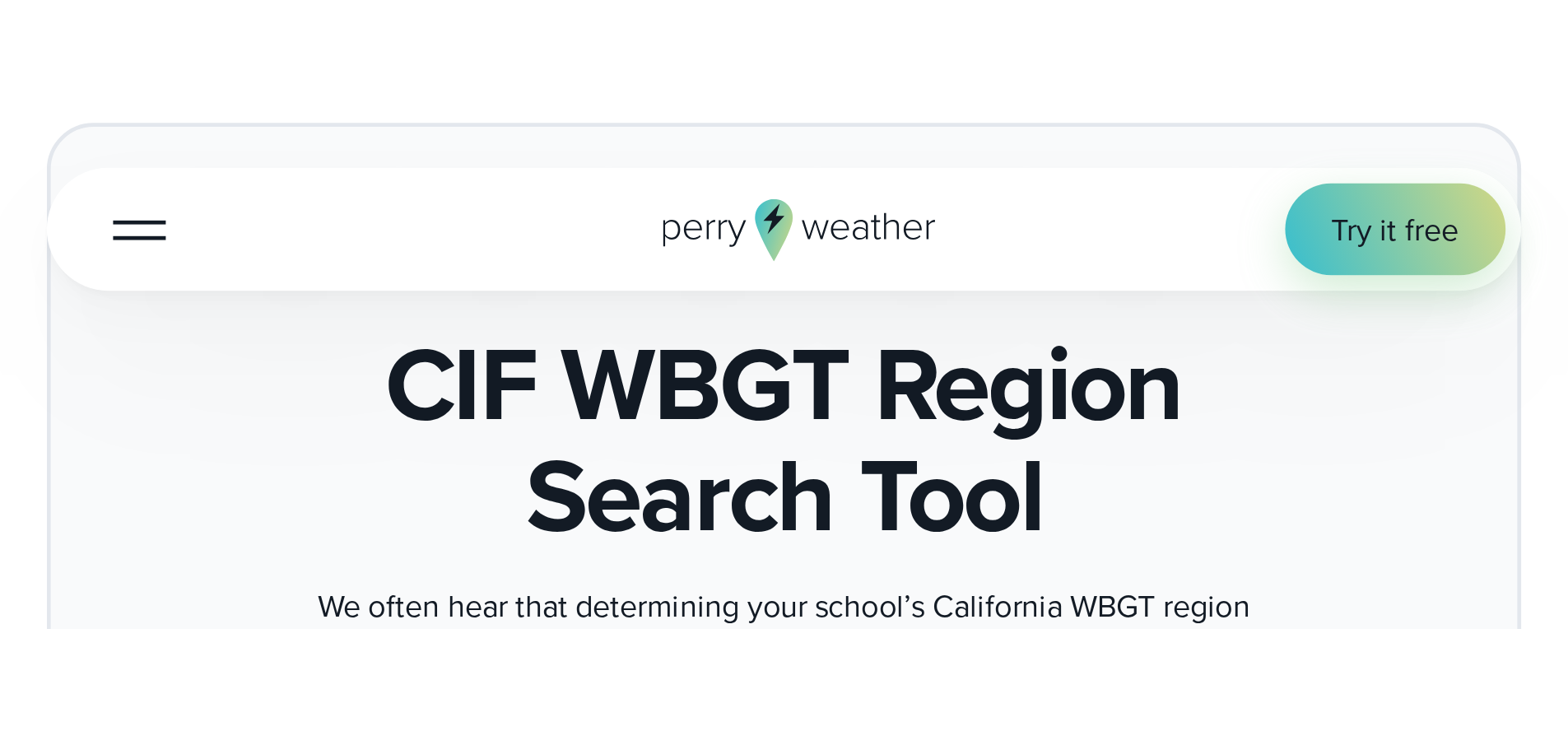 scroll, scrollTop: 148, scrollLeft: 0, axis: vertical 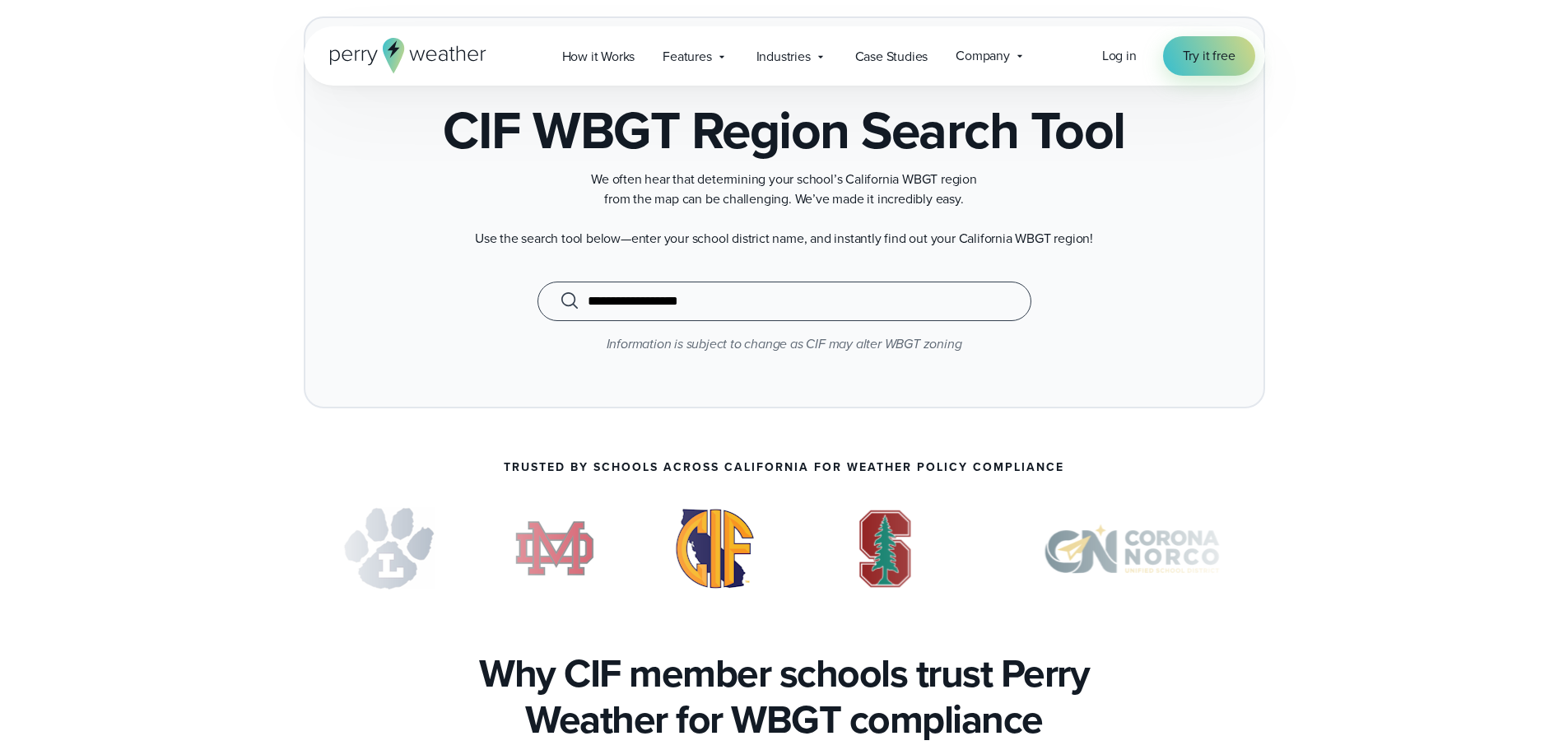 click on "**********" at bounding box center (784, 301) 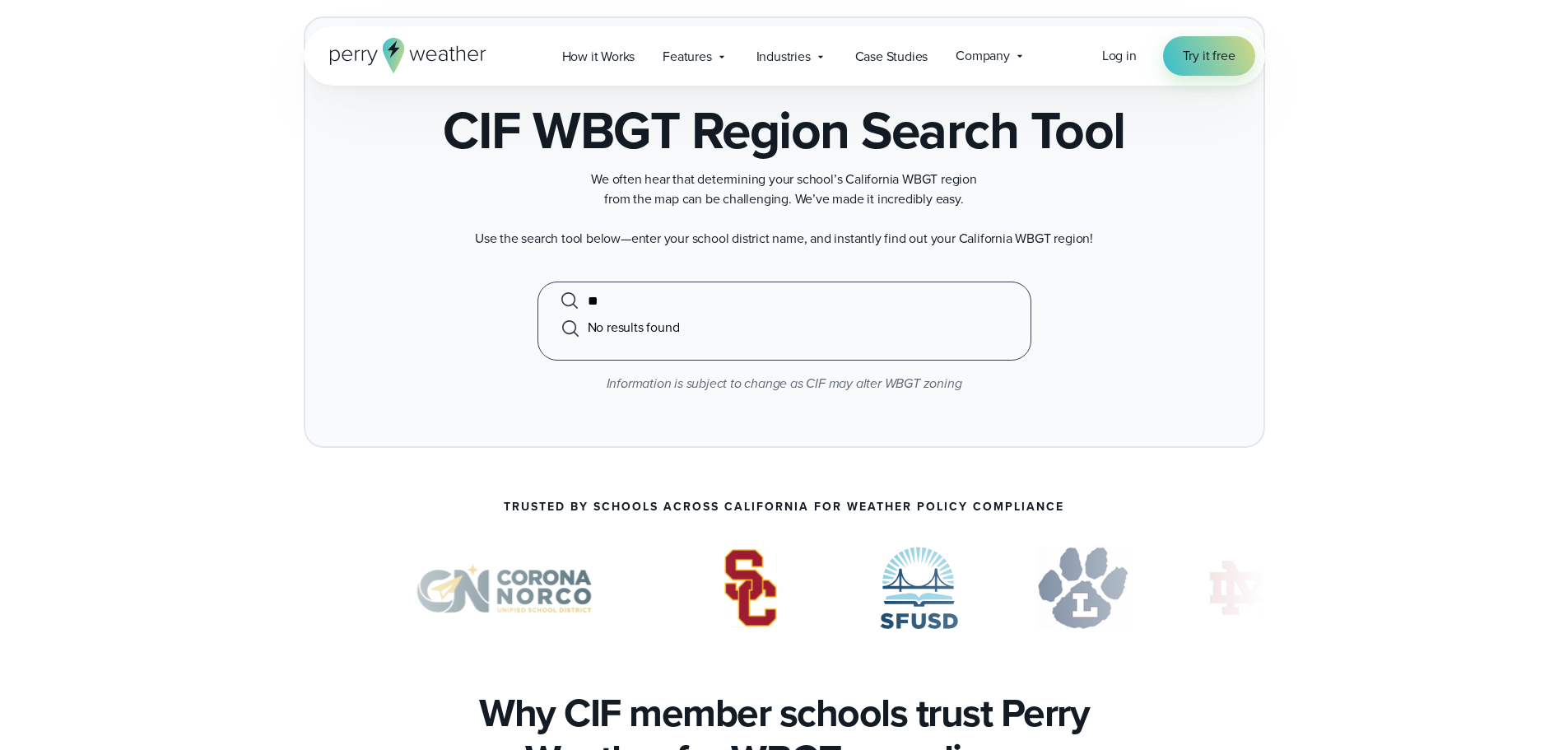 type on "*" 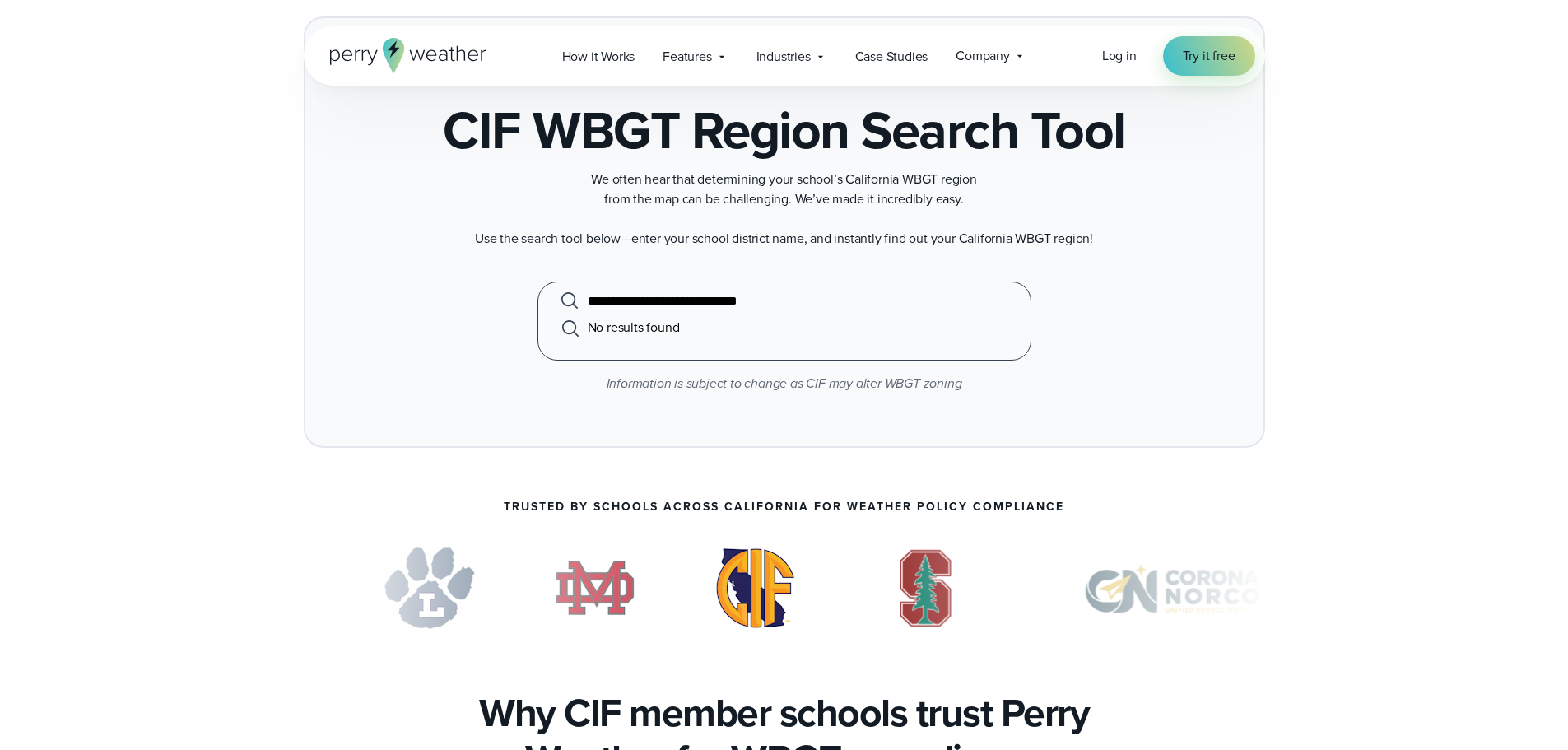 type on "**********" 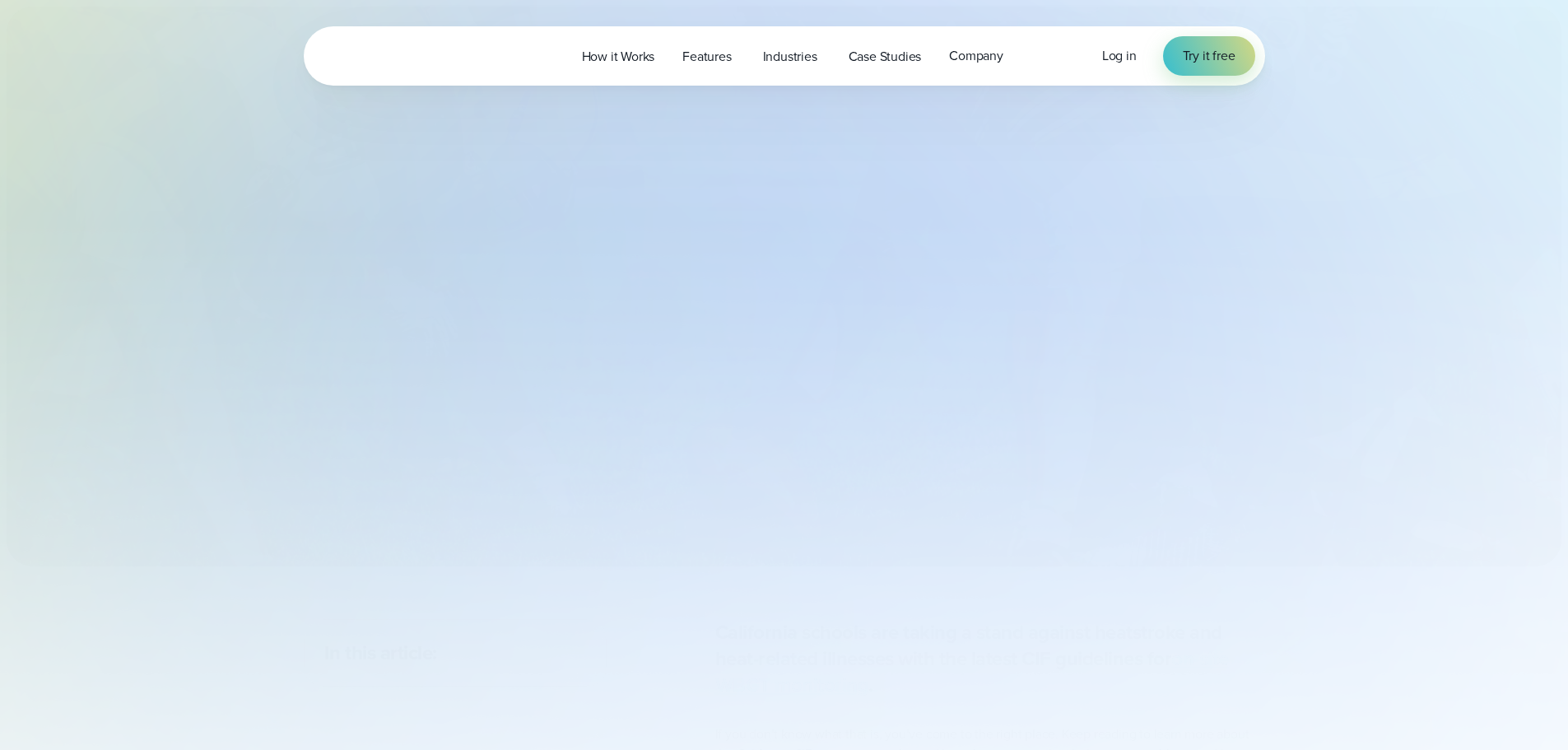 scroll, scrollTop: 0, scrollLeft: 0, axis: both 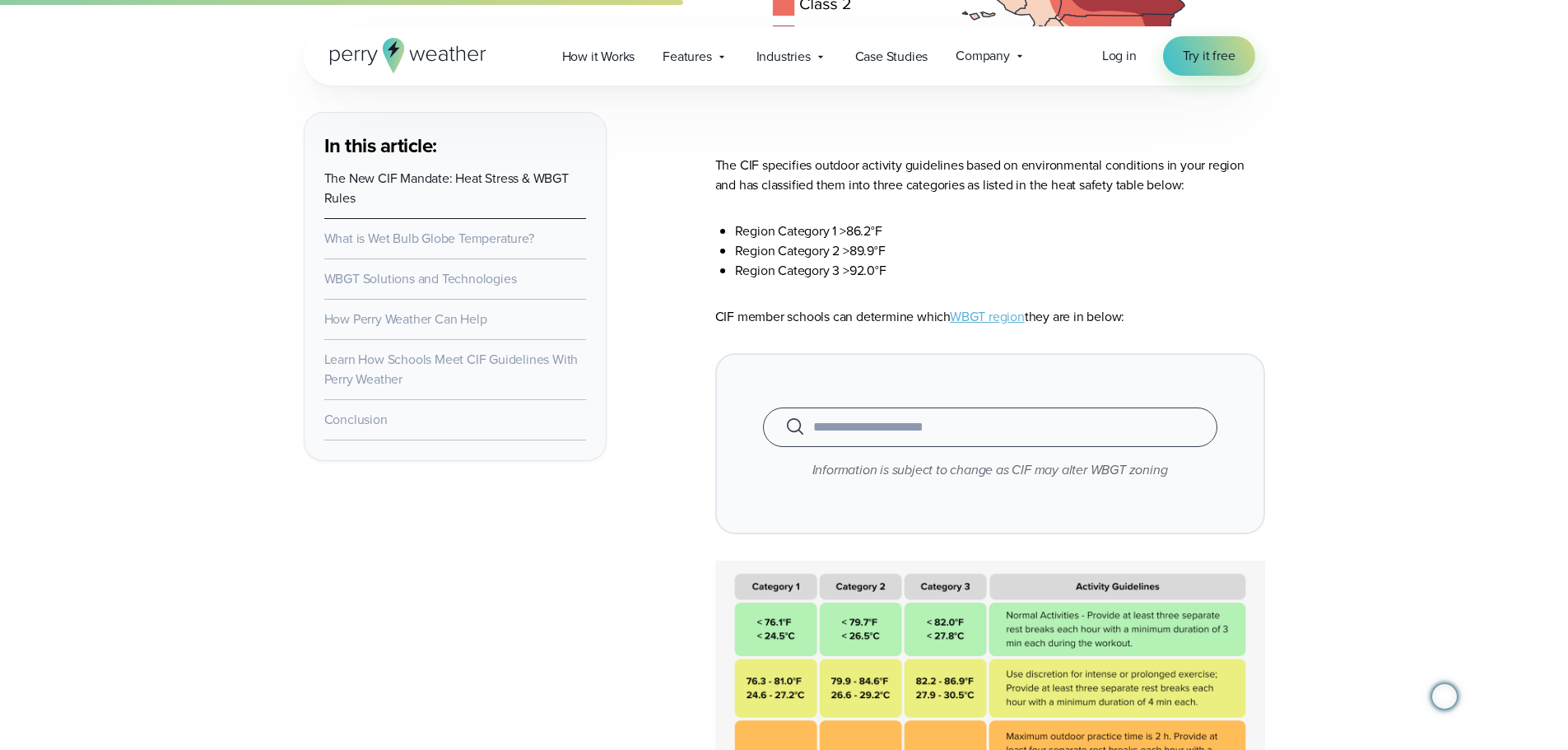 click on "WBGT region" at bounding box center (987, 316) 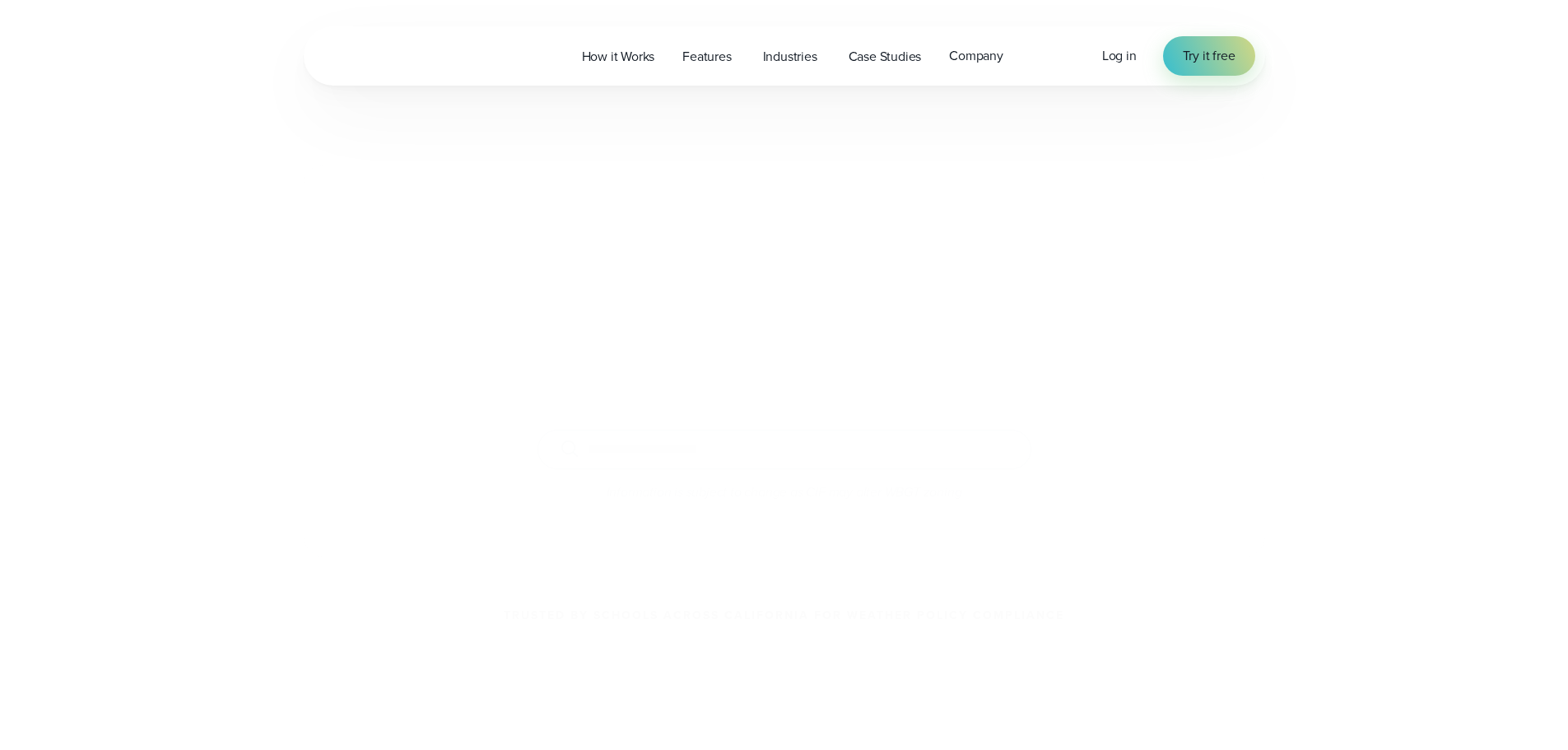 scroll, scrollTop: 0, scrollLeft: 0, axis: both 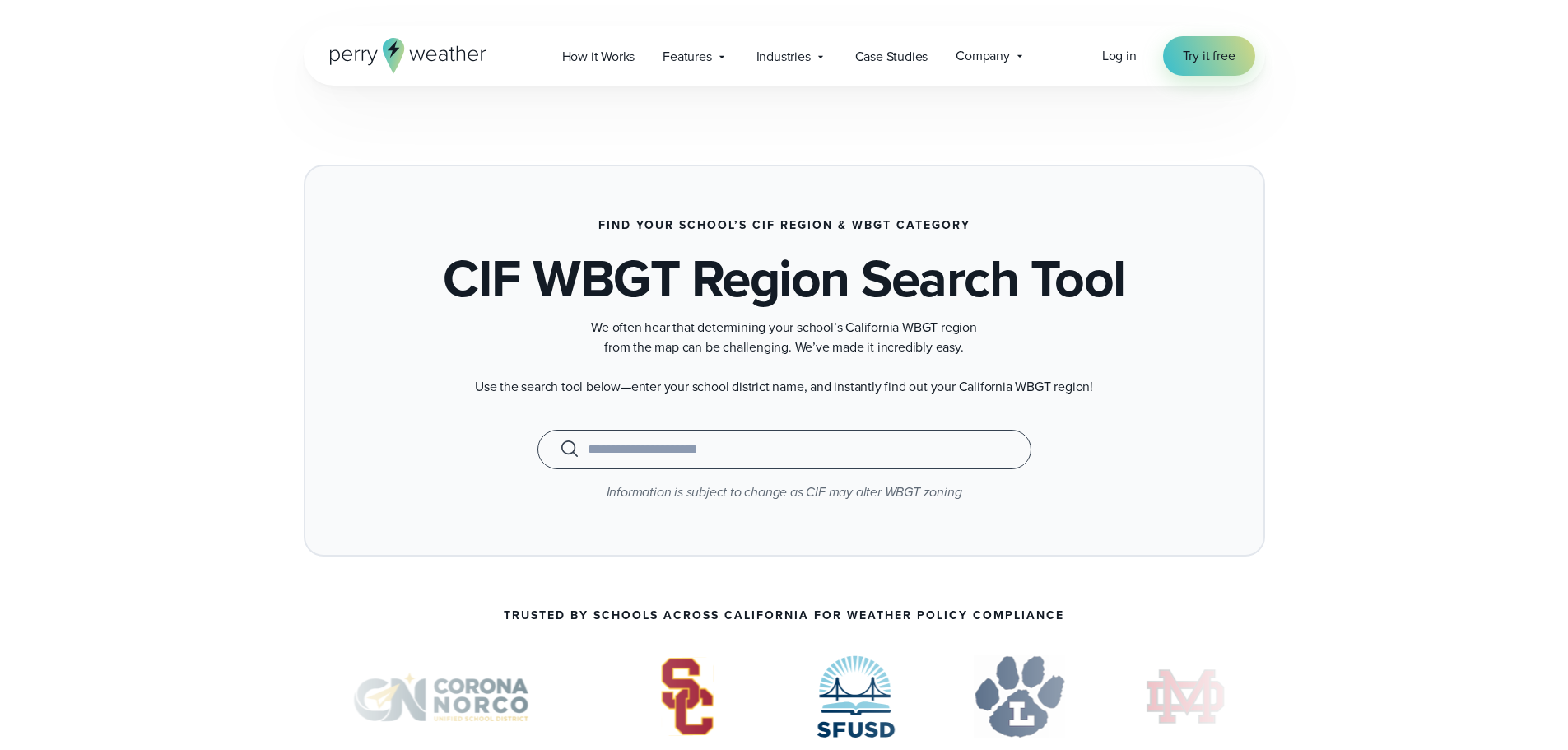 click 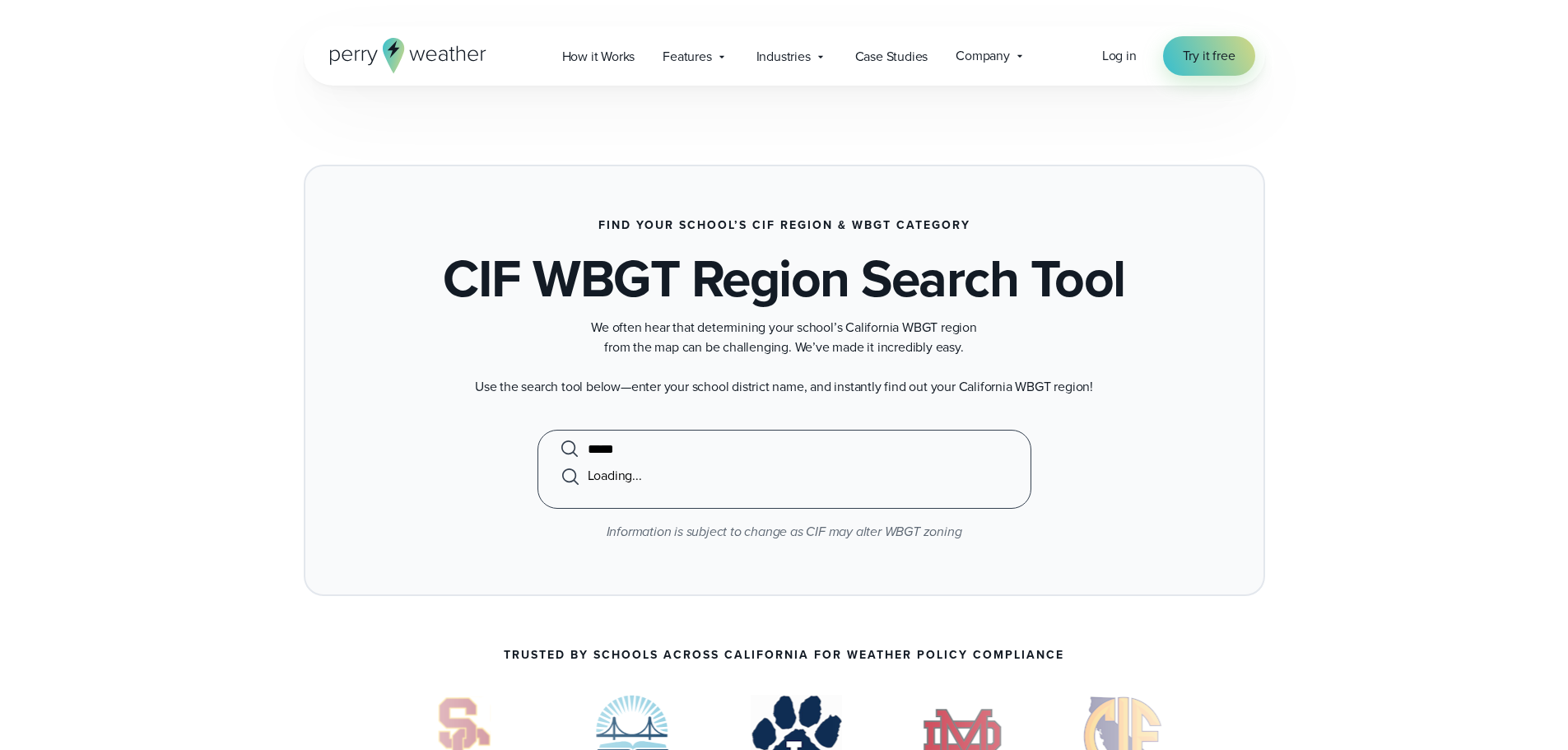 type on "******" 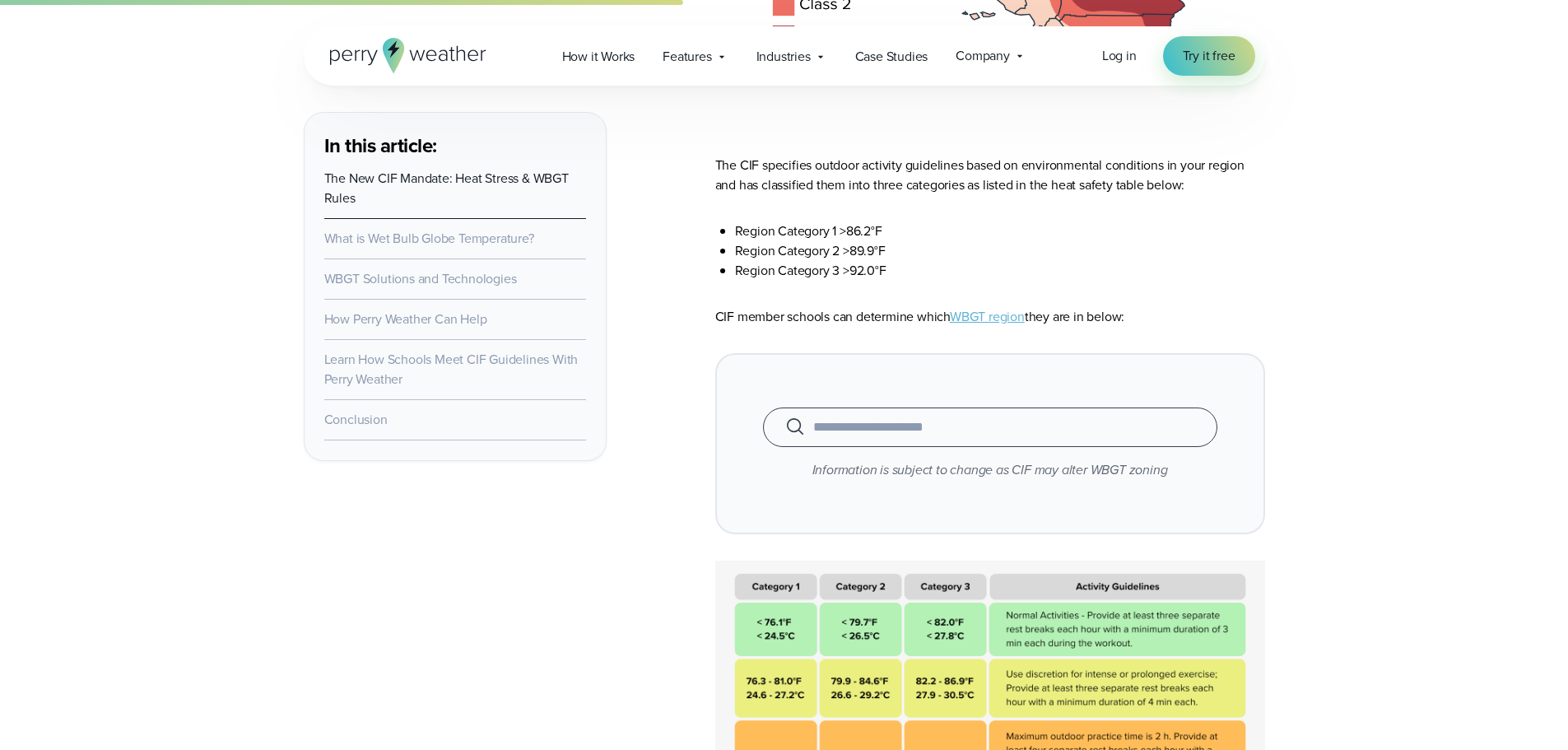 scroll, scrollTop: 2920, scrollLeft: 0, axis: vertical 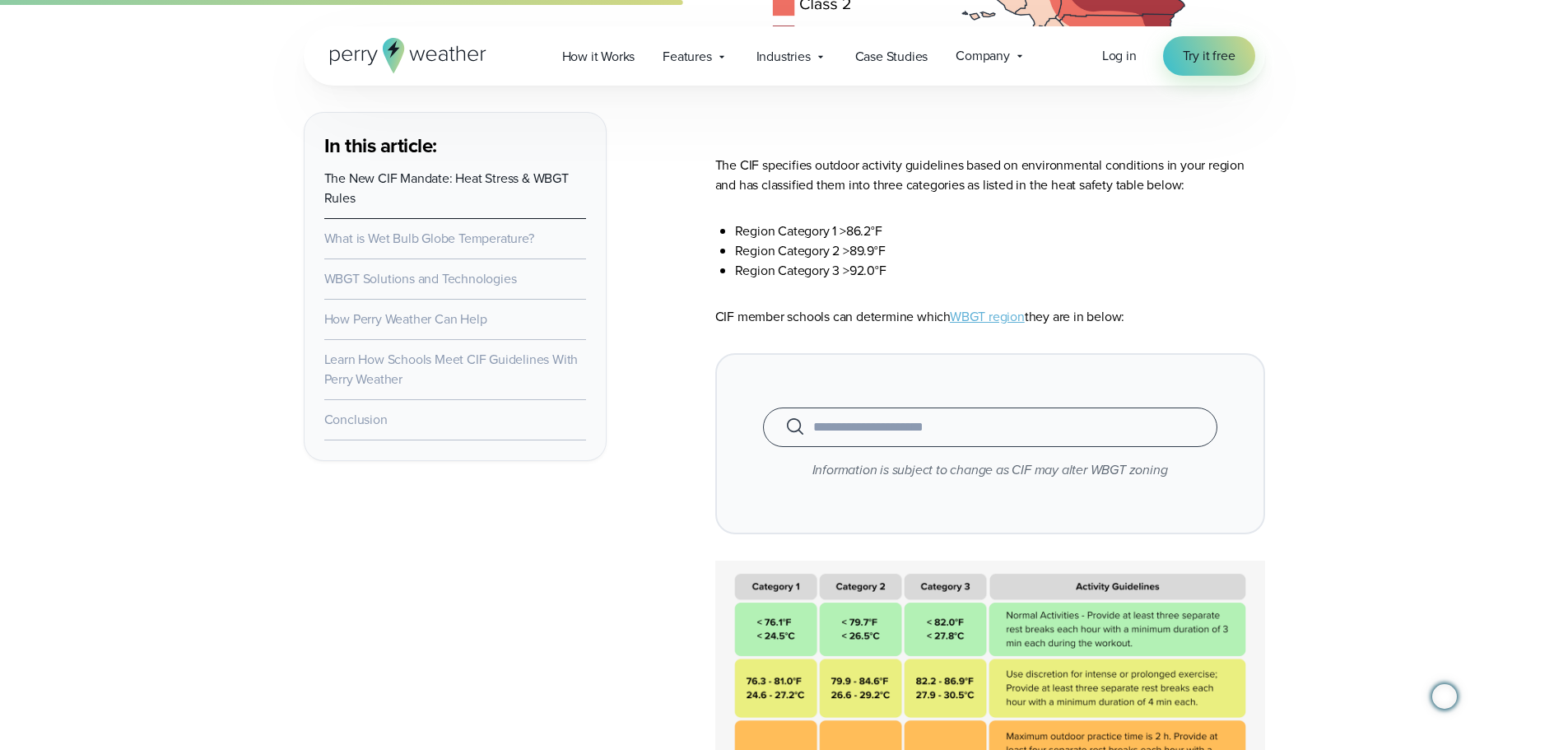 click 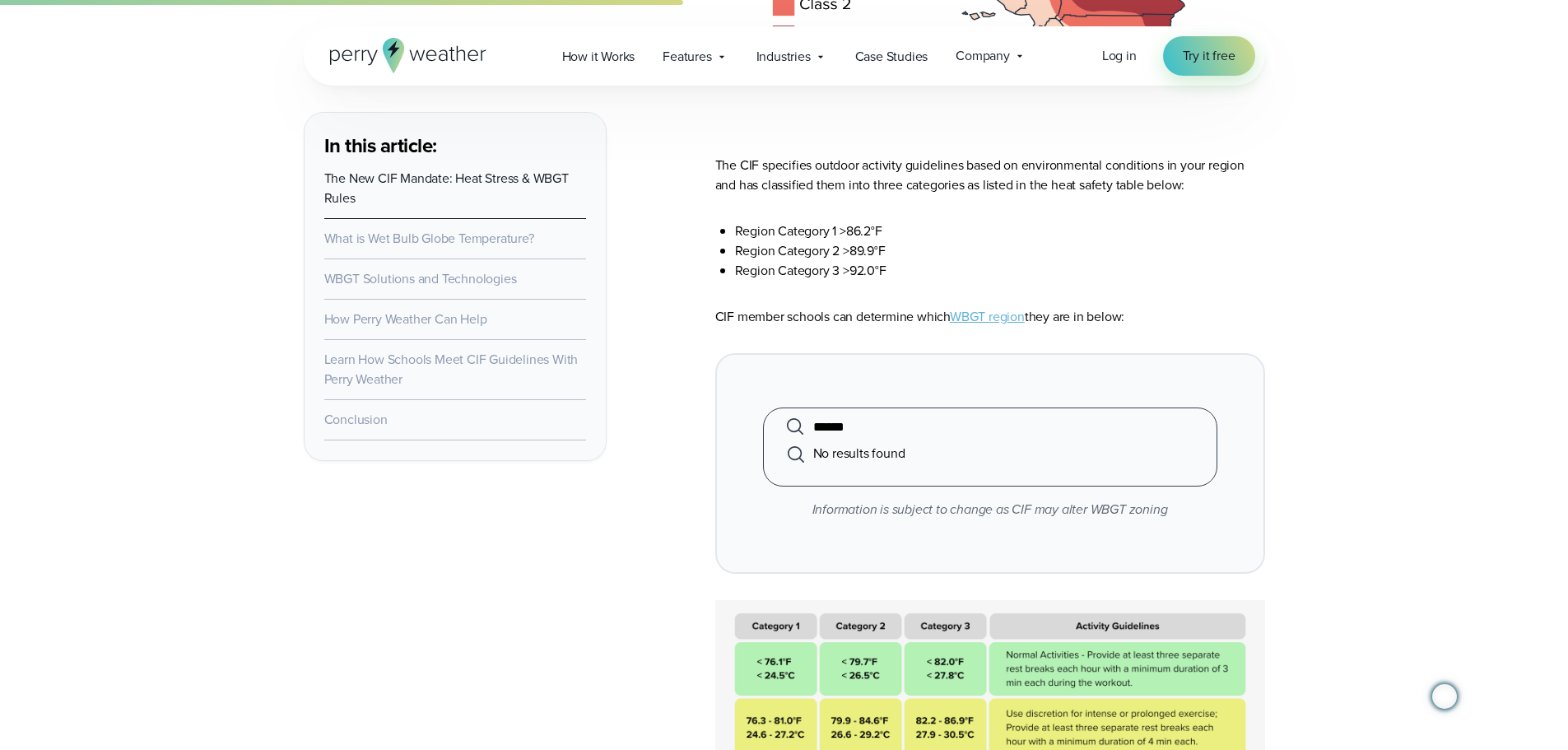 type on "******" 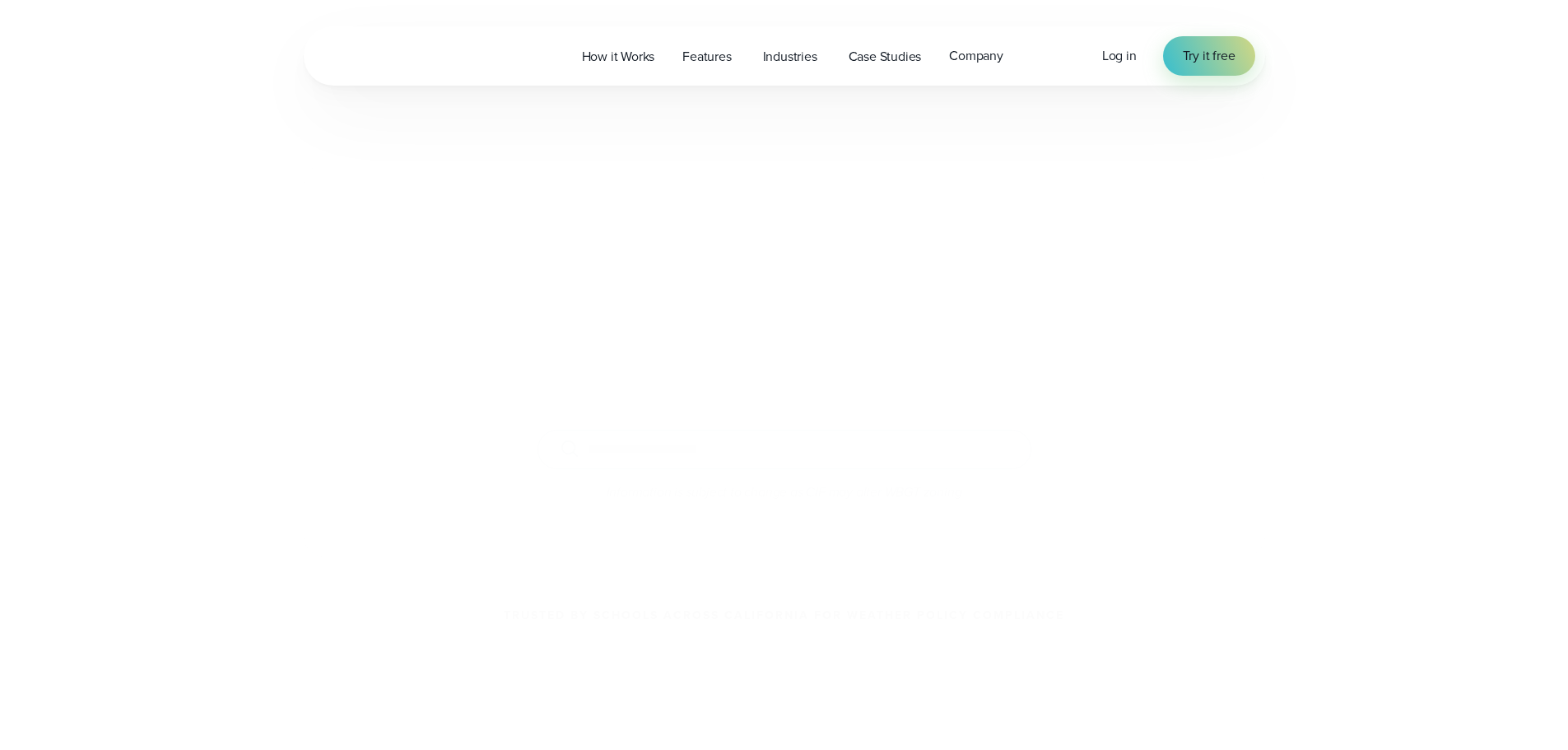 scroll, scrollTop: 0, scrollLeft: 0, axis: both 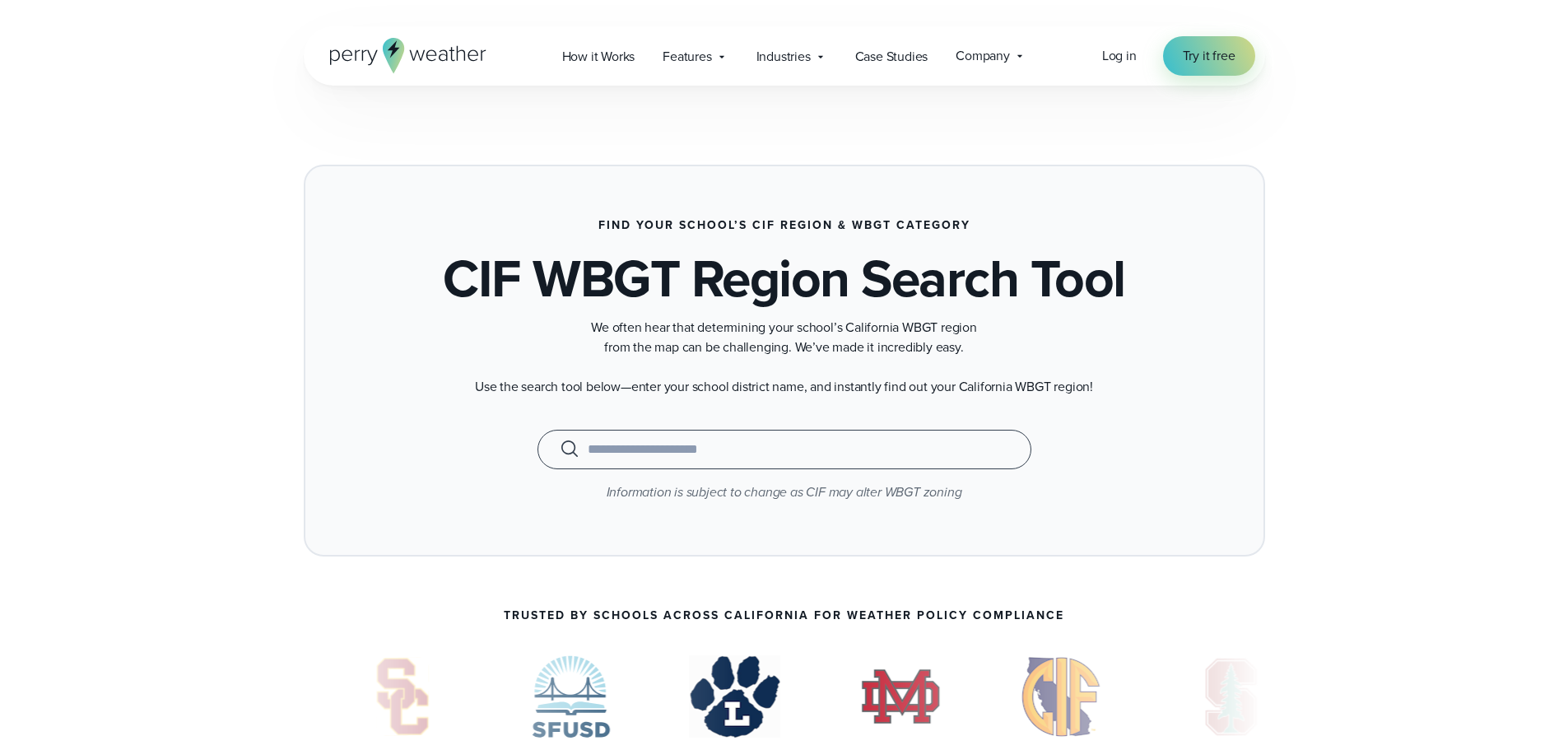 click 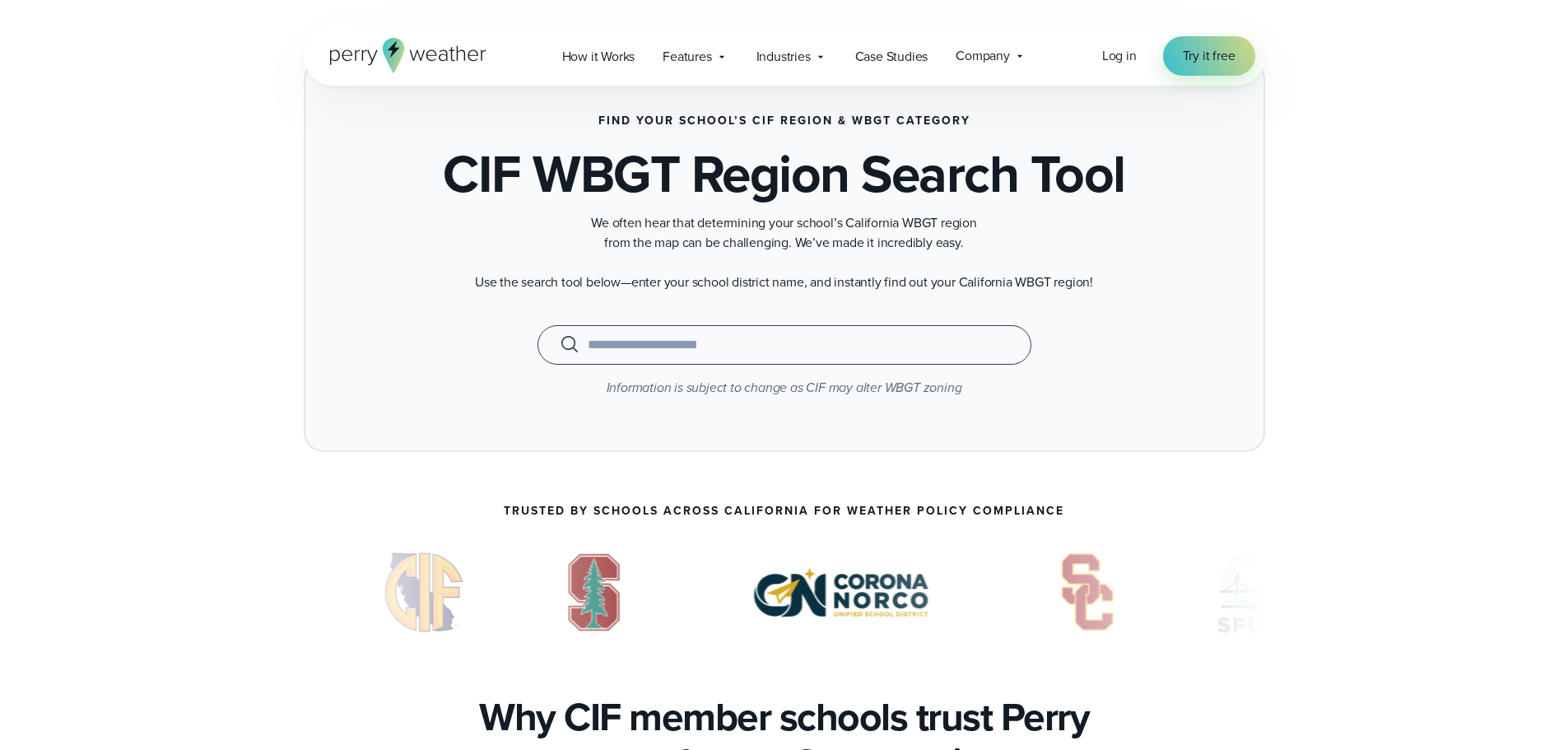 scroll, scrollTop: 82, scrollLeft: 0, axis: vertical 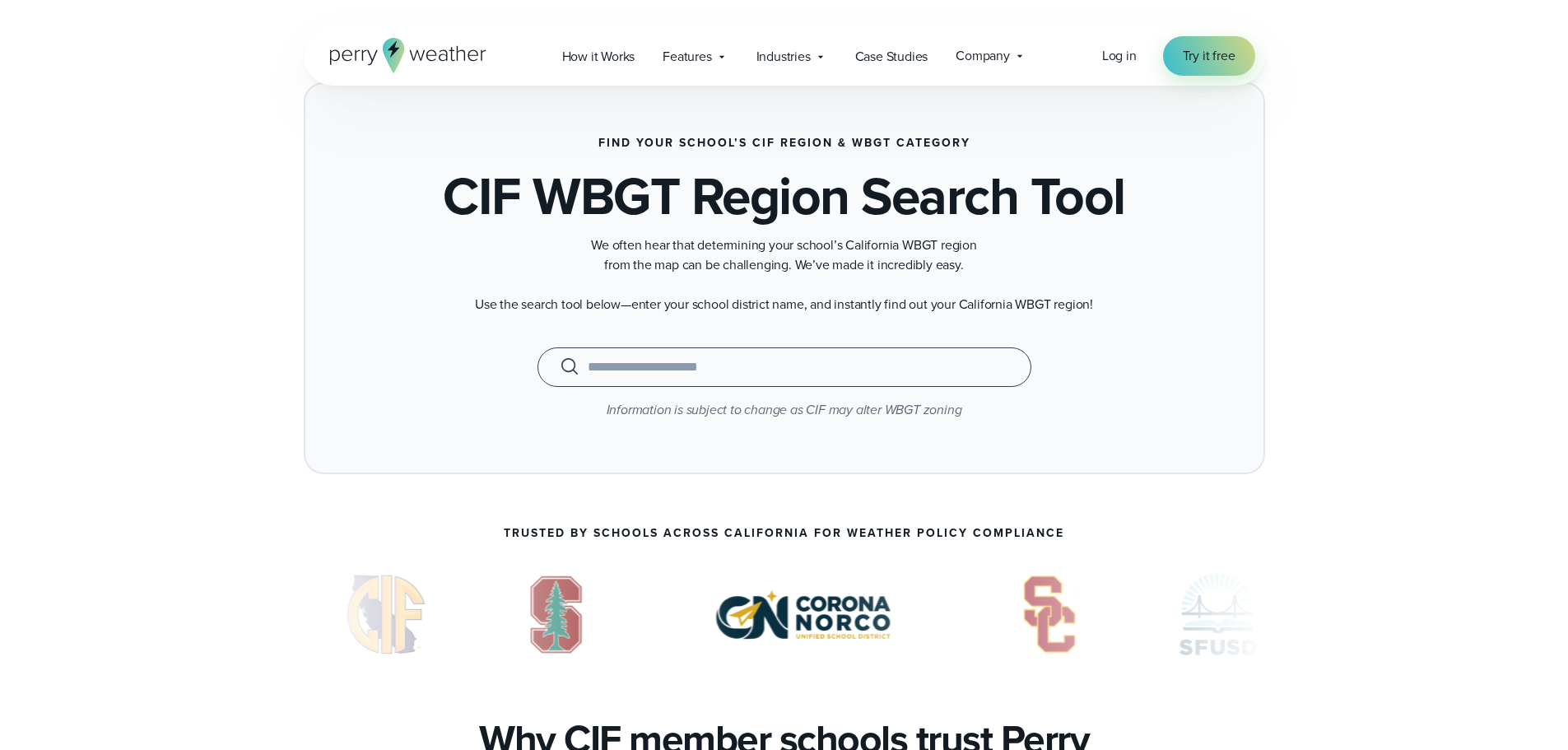 drag, startPoint x: 742, startPoint y: 370, endPoint x: 757, endPoint y: 370, distance: 15 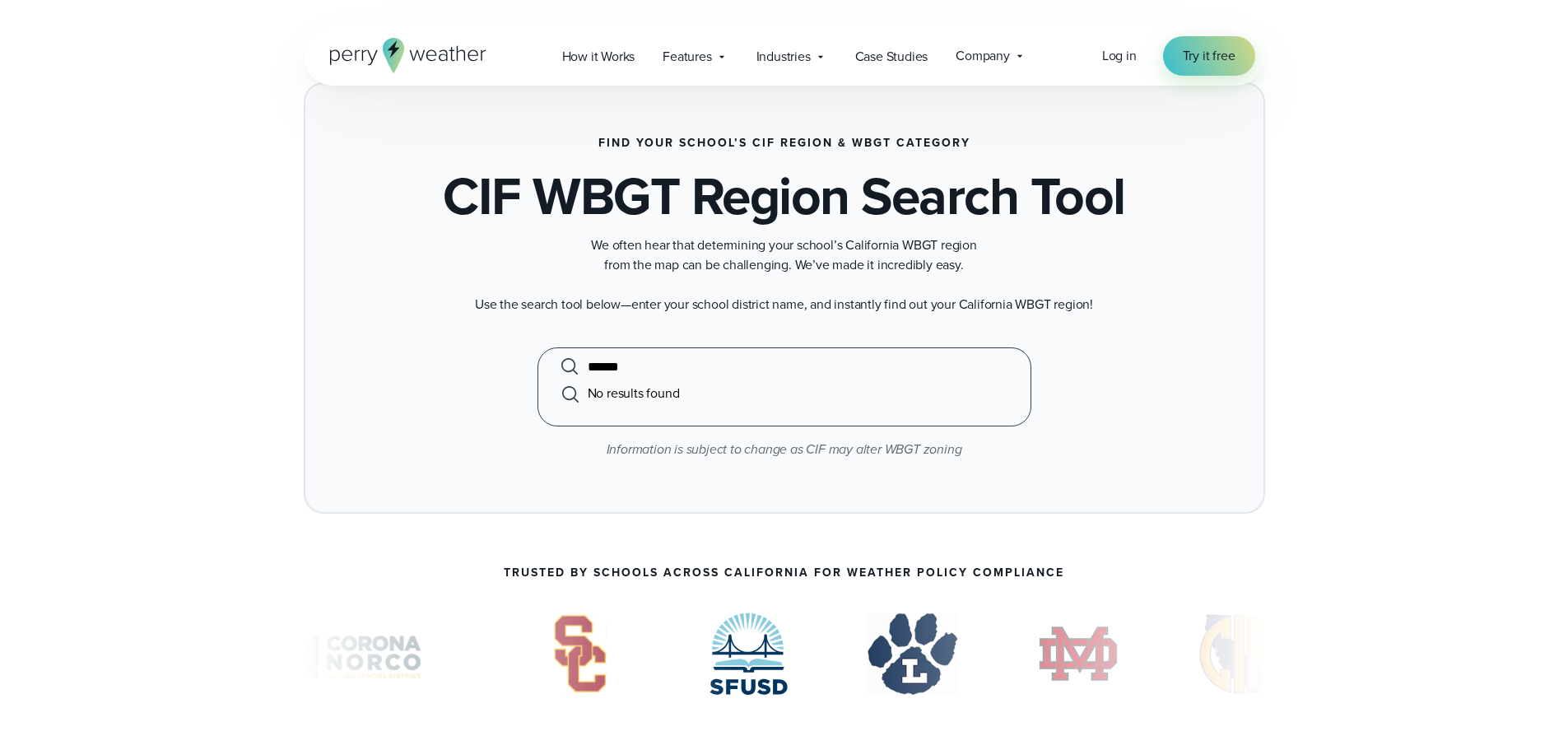 type on "******" 